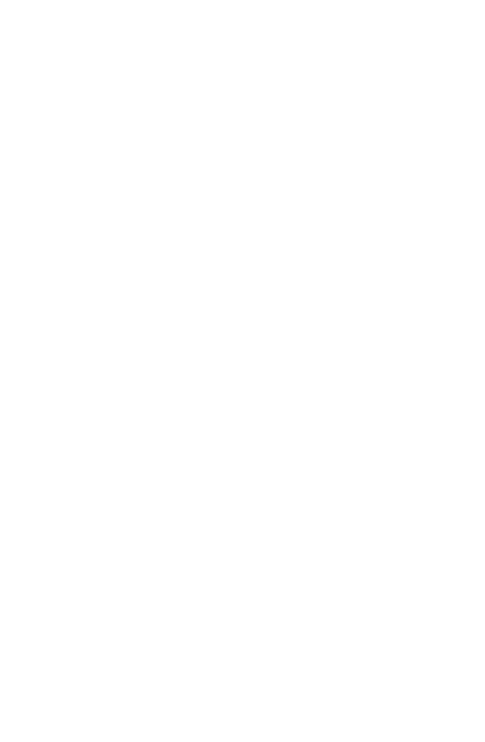 scroll, scrollTop: 0, scrollLeft: 0, axis: both 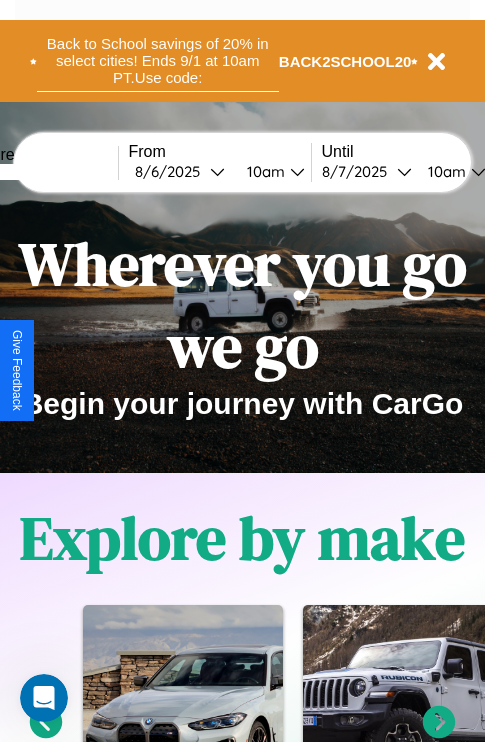 click on "Back to School savings of 20% in select cities! Ends 9/1 at 10am PT.  Use code:" at bounding box center [158, 61] 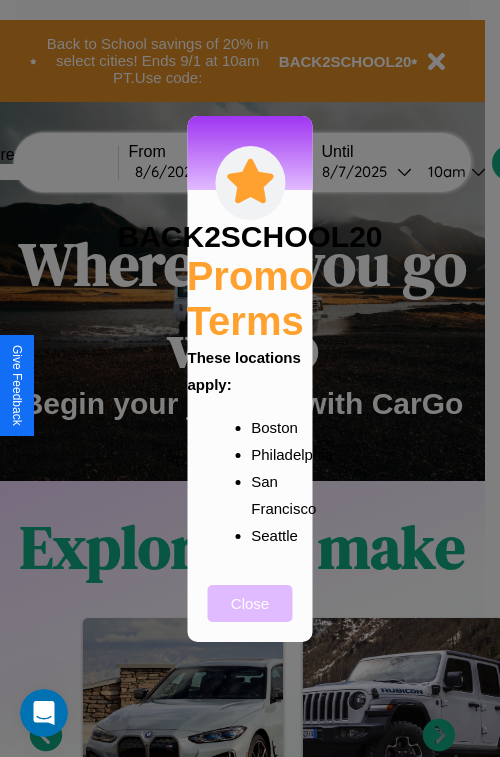 click on "Close" at bounding box center [250, 603] 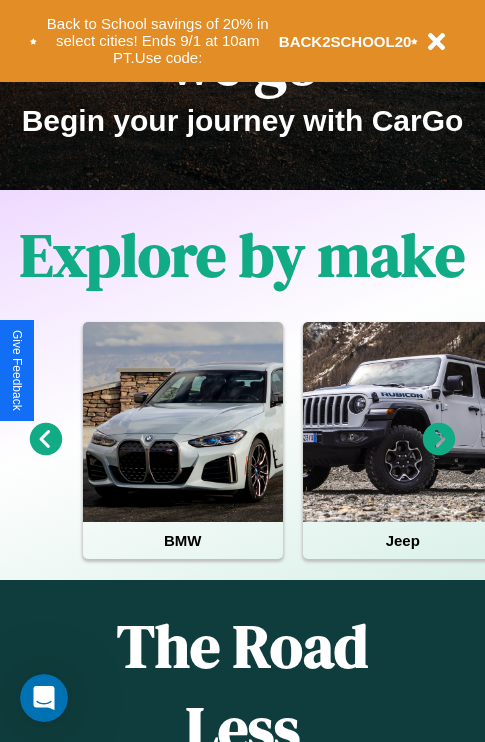 scroll, scrollTop: 308, scrollLeft: 0, axis: vertical 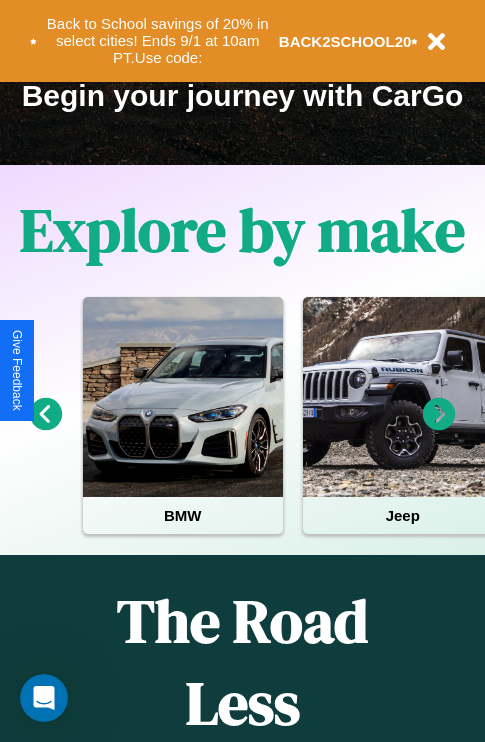 click 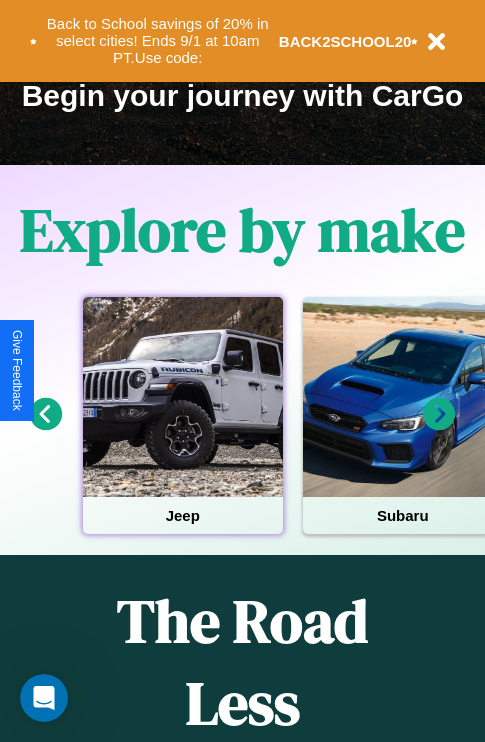 click at bounding box center [183, 397] 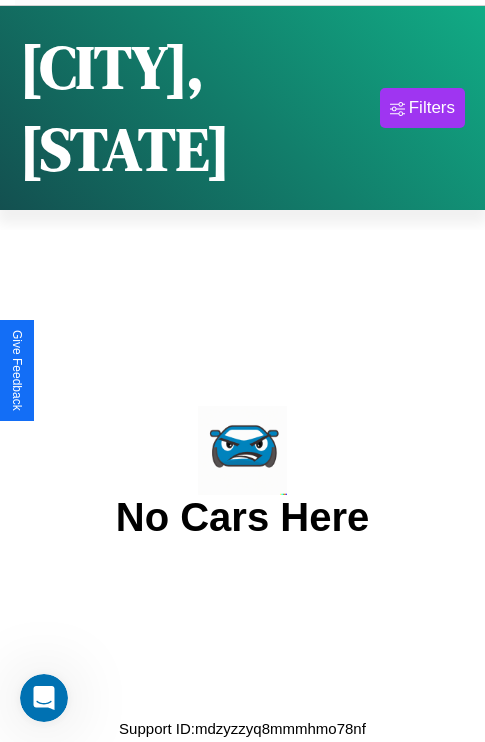 scroll, scrollTop: 0, scrollLeft: 0, axis: both 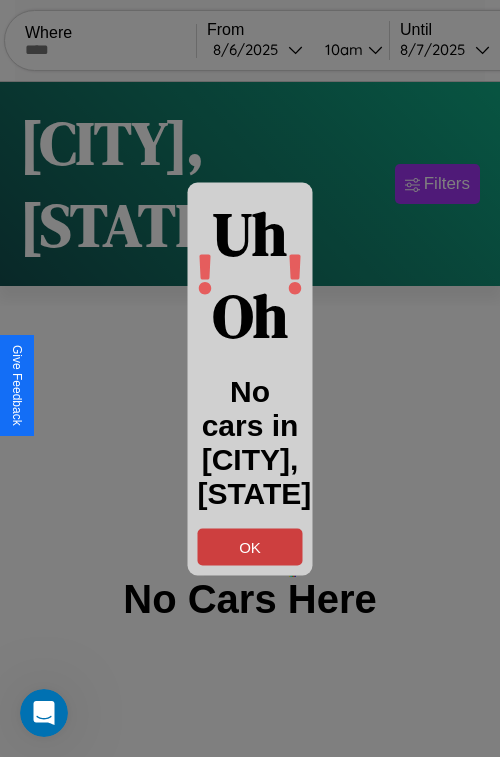 click on "OK" at bounding box center (250, 546) 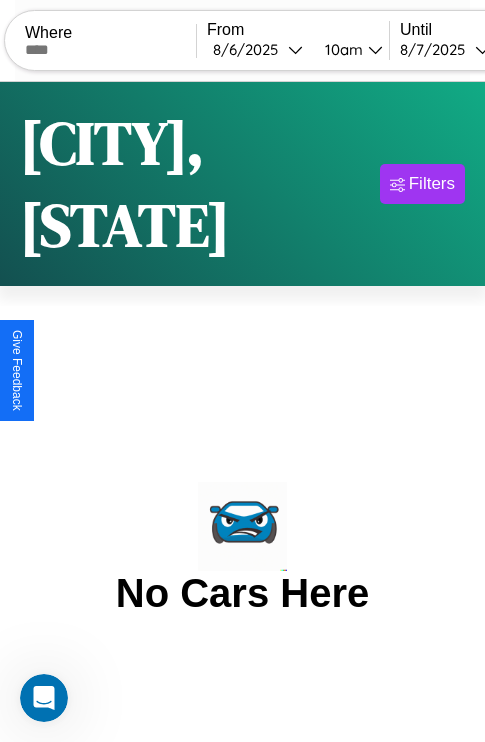 click at bounding box center (110, 50) 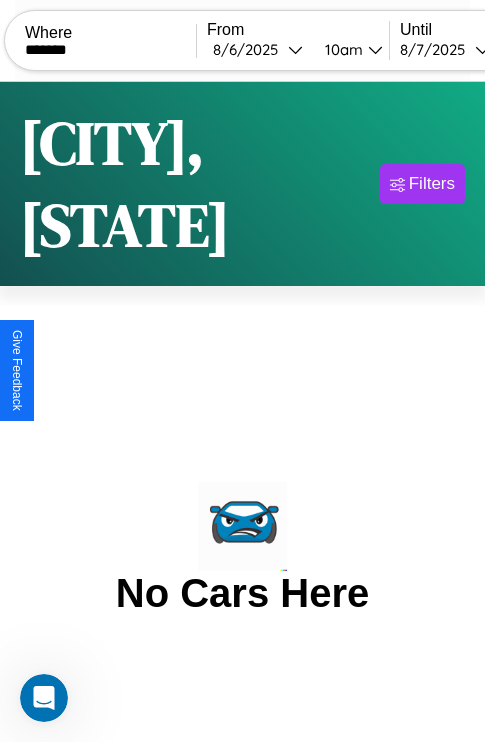type on "*******" 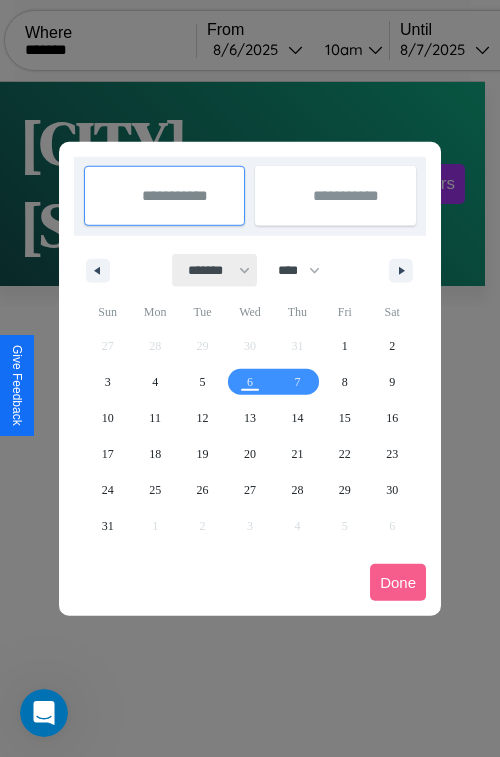 click on "******* ******** ***** ***** *** **** **** ****** ********* ******* ******** ********" at bounding box center [215, 270] 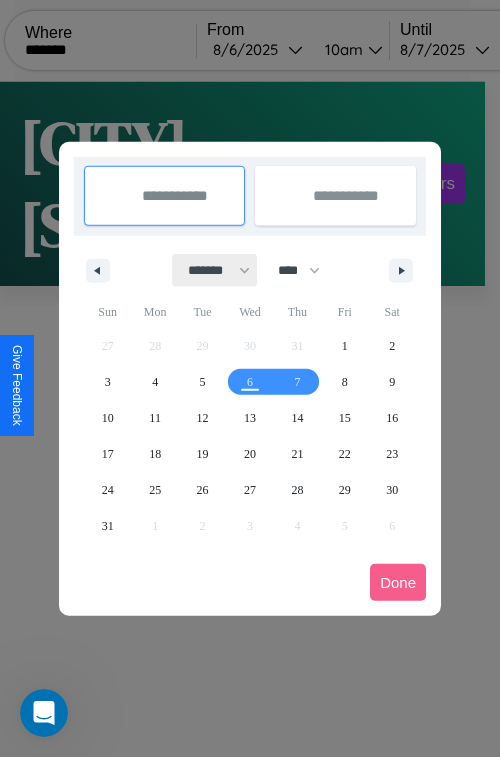 select on "*" 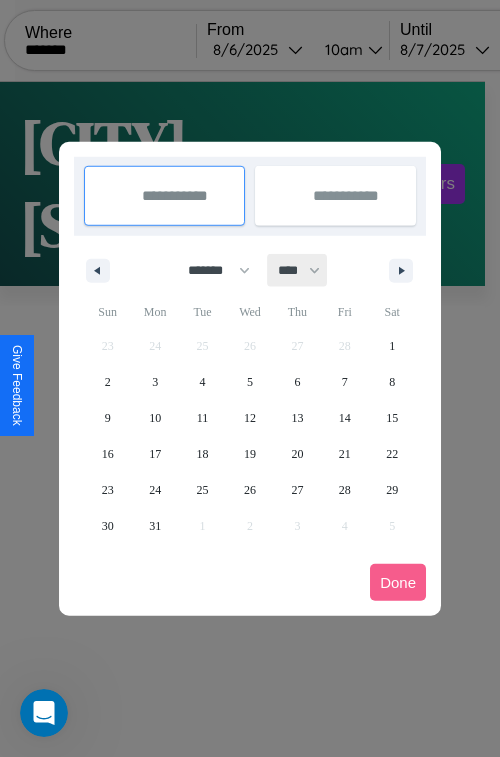 click on "**** **** **** **** **** **** **** **** **** **** **** **** **** **** **** **** **** **** **** **** **** **** **** **** **** **** **** **** **** **** **** **** **** **** **** **** **** **** **** **** **** **** **** **** **** **** **** **** **** **** **** **** **** **** **** **** **** **** **** **** **** **** **** **** **** **** **** **** **** **** **** **** **** **** **** **** **** **** **** **** **** **** **** **** **** **** **** **** **** **** **** **** **** **** **** **** **** **** **** **** **** **** **** **** **** **** **** **** **** **** **** **** **** **** **** **** **** **** **** **** ****" at bounding box center (298, 270) 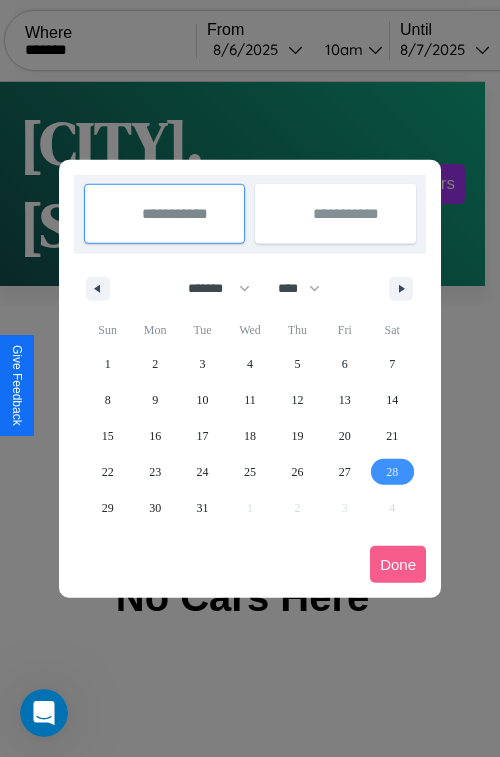 click on "28" at bounding box center (392, 472) 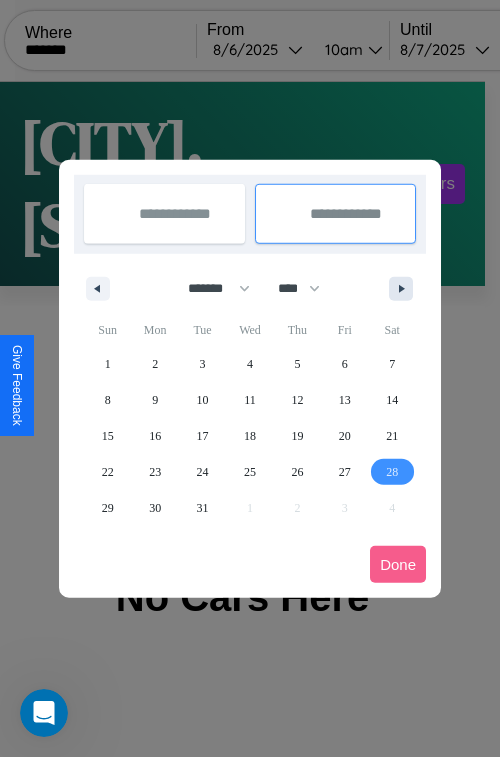 click at bounding box center (405, 289) 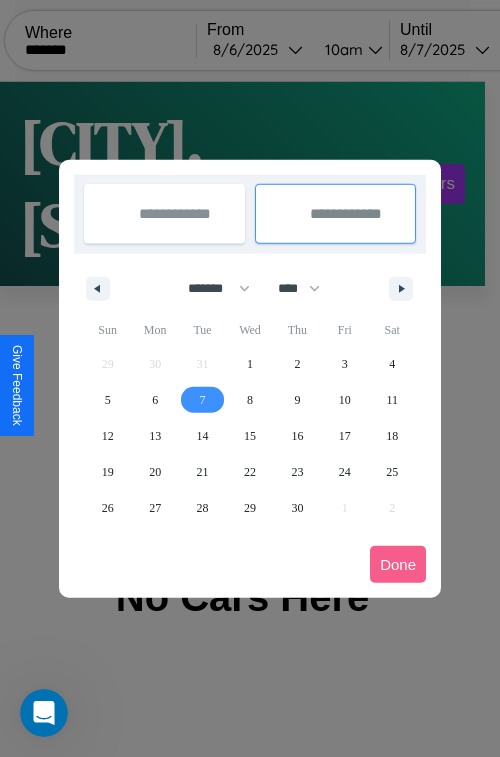 click on "7" at bounding box center [203, 400] 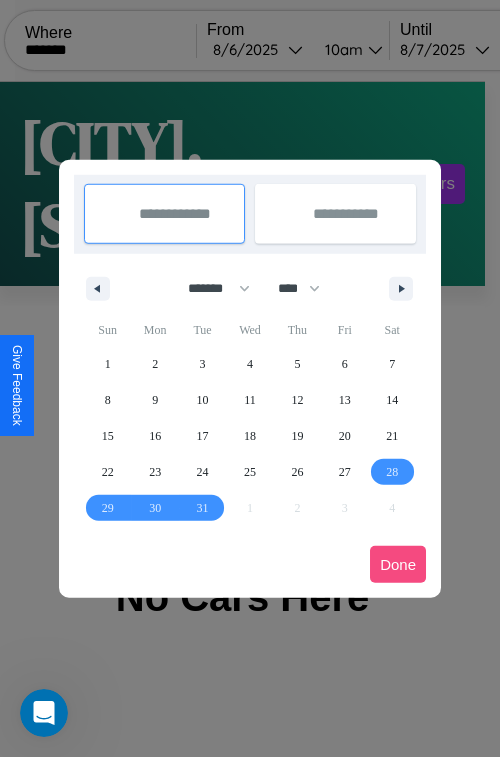 click on "Done" at bounding box center [398, 564] 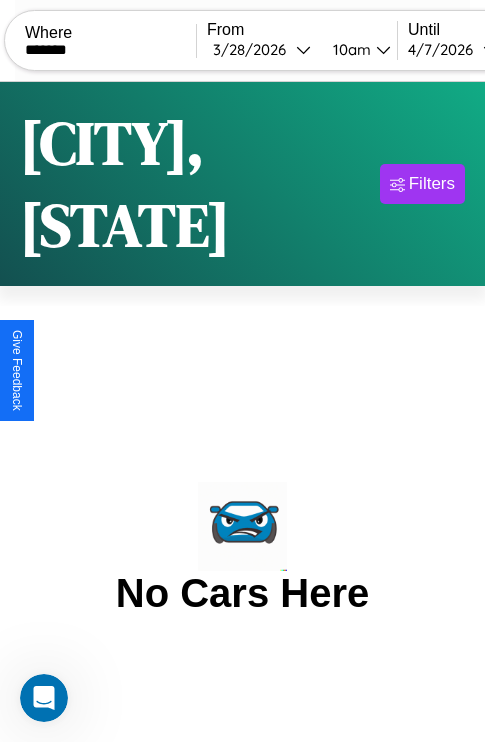 scroll, scrollTop: 0, scrollLeft: 181, axis: horizontal 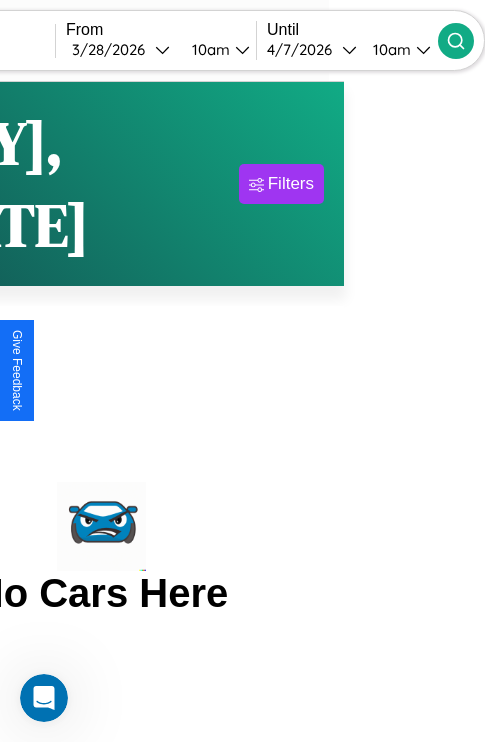 click 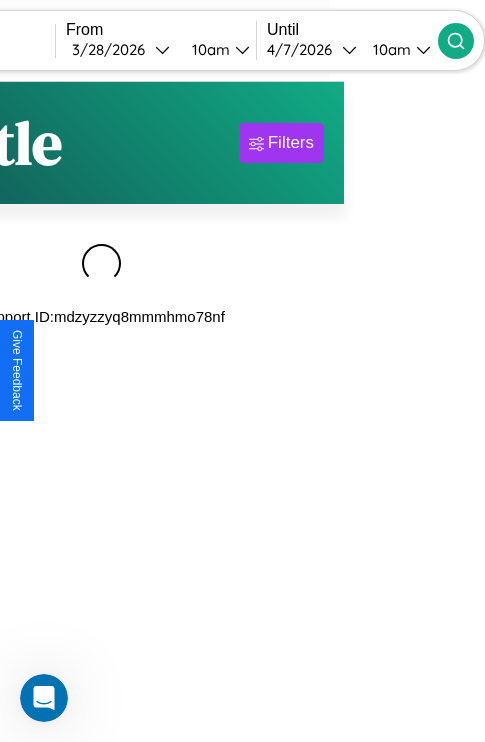 scroll, scrollTop: 0, scrollLeft: 177, axis: horizontal 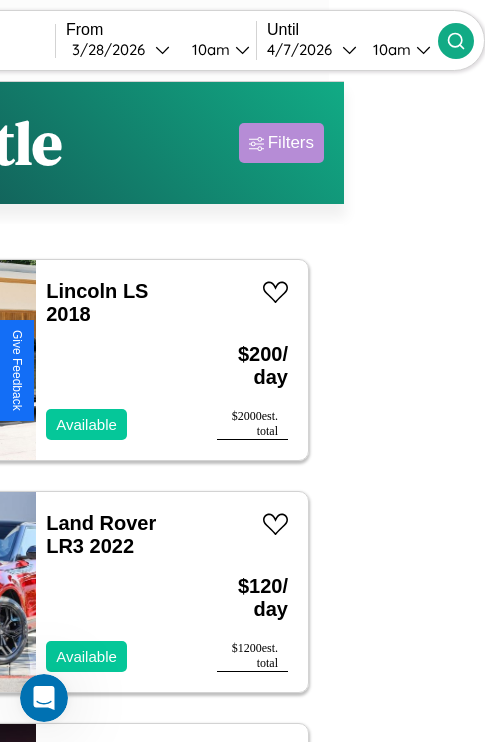 click on "Filters" at bounding box center (291, 143) 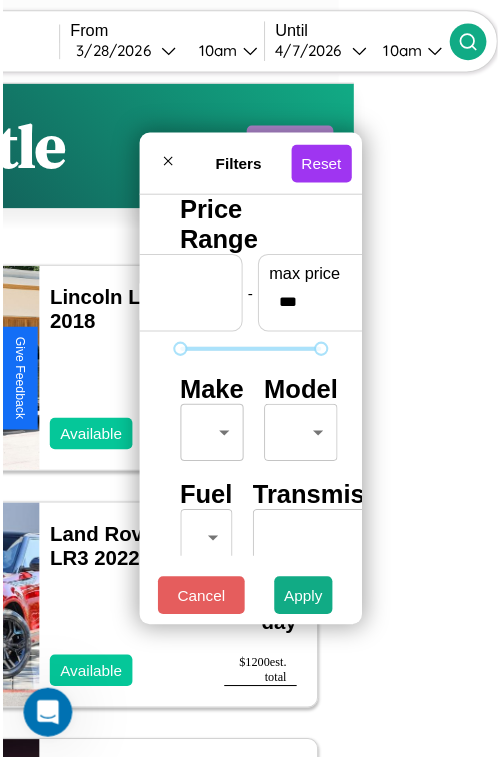 scroll, scrollTop: 59, scrollLeft: 0, axis: vertical 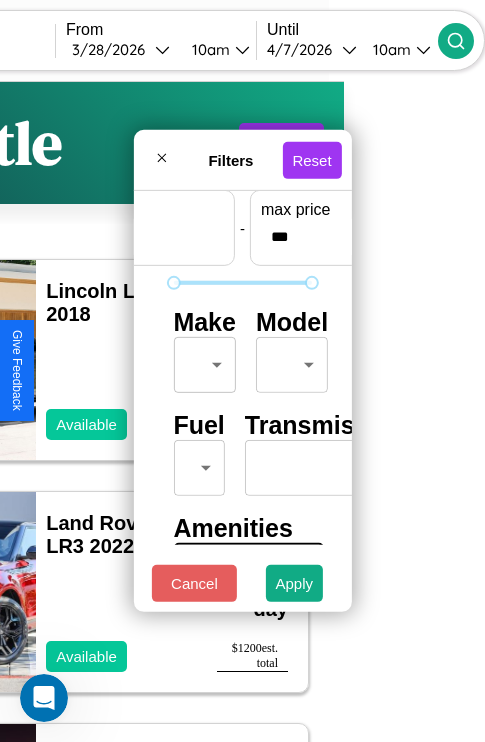 click on "CarGo Where ******* From 3 / 28 / [DATE] 10am Until 4 / 7 / [DATE] 10am Become a Host Login Sign Up [CITY] Filters 52 cars in this area These cars can be picked up in this city. Lincoln LS 2018 Available $ 200 / day $ 2000 est. total Land Rover LR3 2022 Available $ 120 / day $ 1200 est. total Maserati 228 2018 Available $ 200 / day $ 2000 est. total Honda Z50R 2016 Available $ 200 / day $ 2000 est. total Kia Telluride 2020 Unavailable $ 150 / day $ 1500 est. total Hyundai Veloster N 2023 Available $ 150 / day $ 1500 est. total Volkswagen Atlas 2018 Available $ 130 / day $ 1300 est. total Buick Coachbuilder 2022 Available $ 160 / day $ 1600 est. total Lincoln LS 2019 Available $ 60 / day $ 600 est. total Buick Skyhawk 2021 Unavailable $ 60 / day $ 600 est. total Lincoln Mark LT 2023 Available $ 70 / day $ 700 est. total Land Rover LR3 2023 Available $ 170 / day $ 1700 est. total Jeep Cherokee 2019 Available $ 160 / day $ 1600" at bounding box center (101, 412) 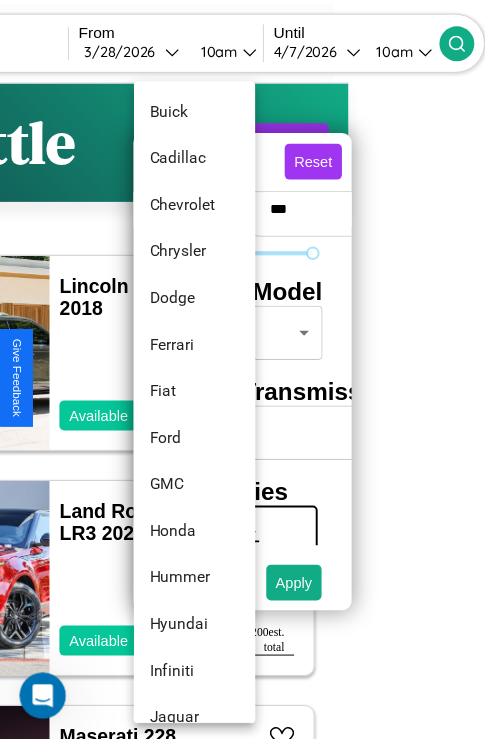 scroll, scrollTop: 662, scrollLeft: 0, axis: vertical 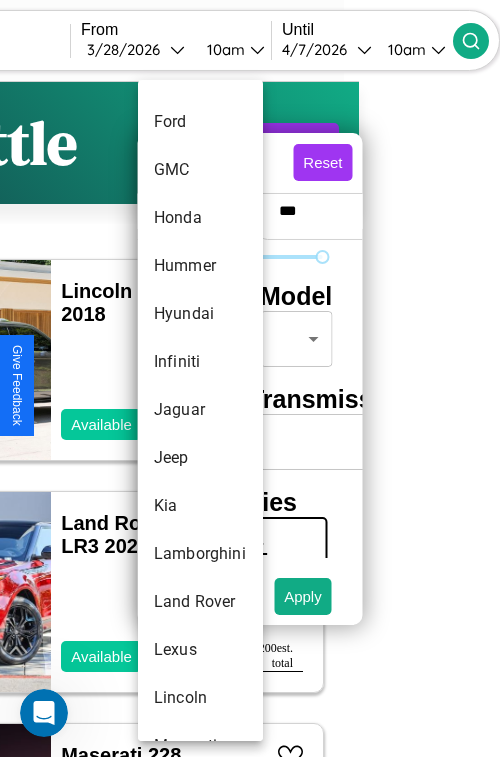 click on "Jaguar" at bounding box center (200, 410) 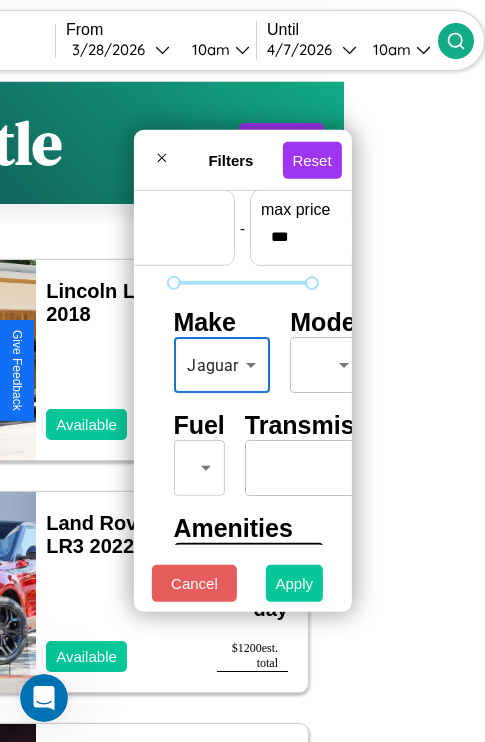 click on "Apply" at bounding box center (295, 583) 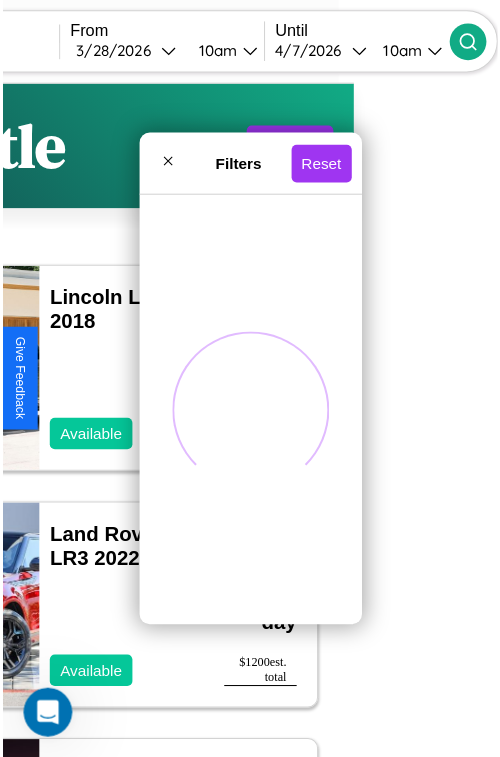 scroll, scrollTop: 0, scrollLeft: 0, axis: both 